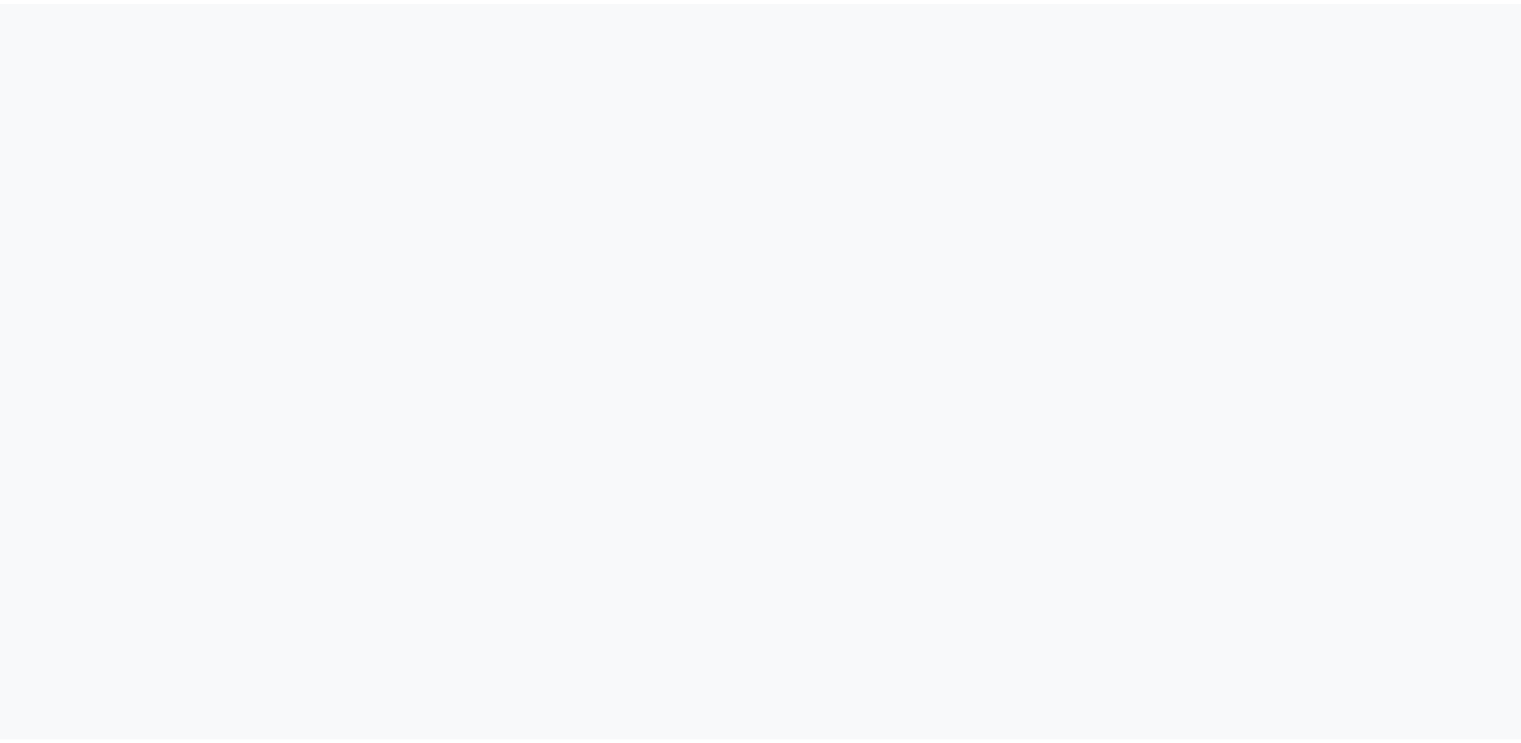 scroll, scrollTop: 0, scrollLeft: 0, axis: both 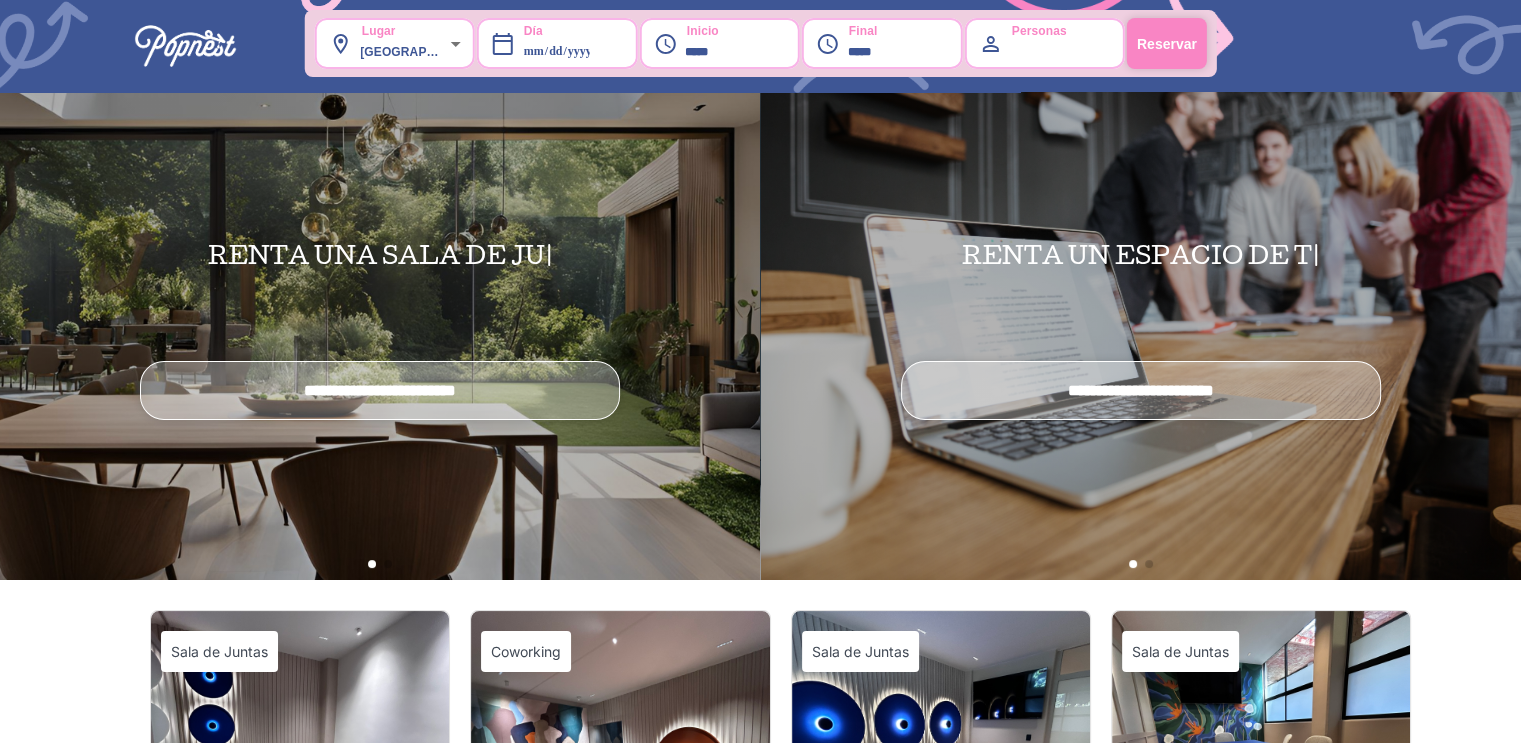 click on "INICIO ESPACIOS BLOG ENGLISH Login" at bounding box center [761, 46] 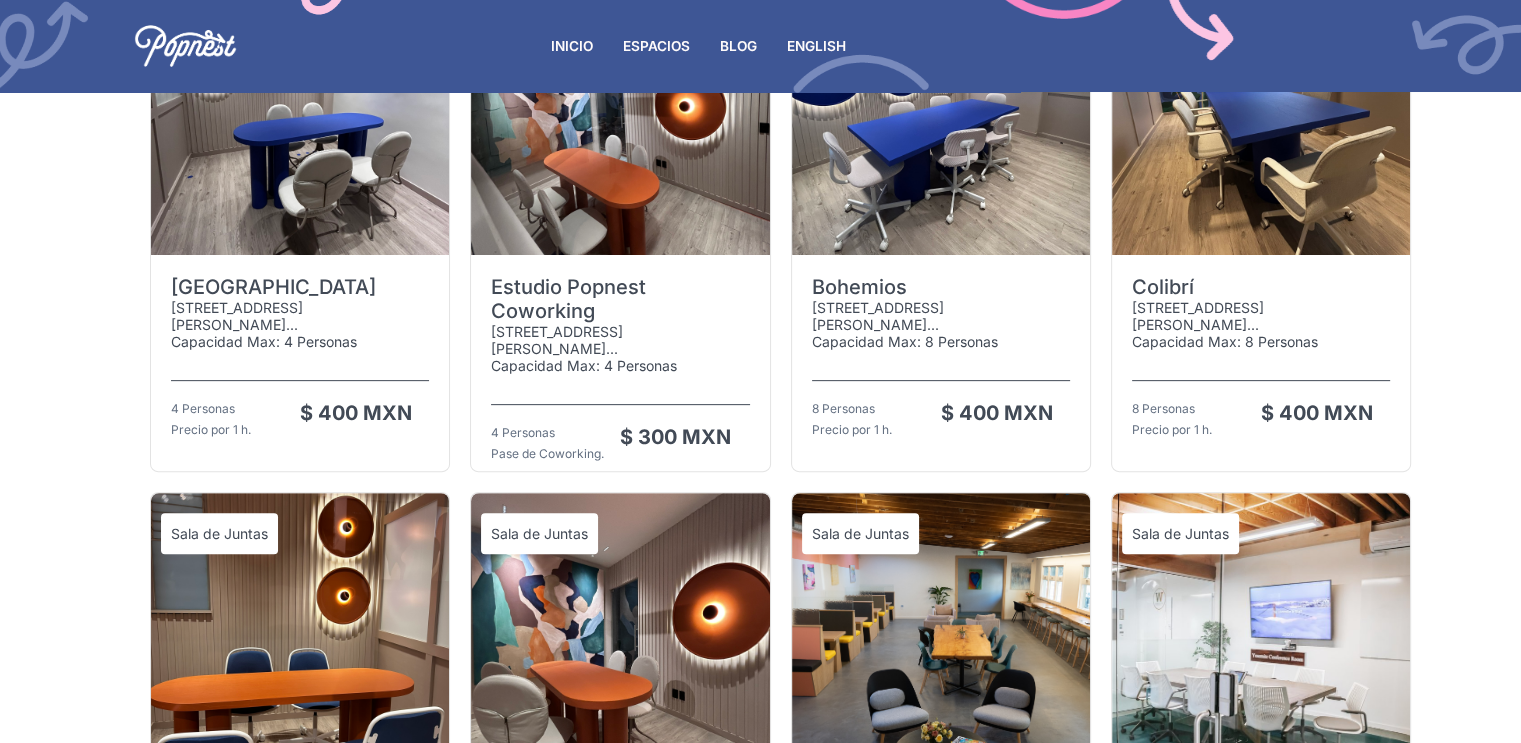 scroll, scrollTop: 659, scrollLeft: 0, axis: vertical 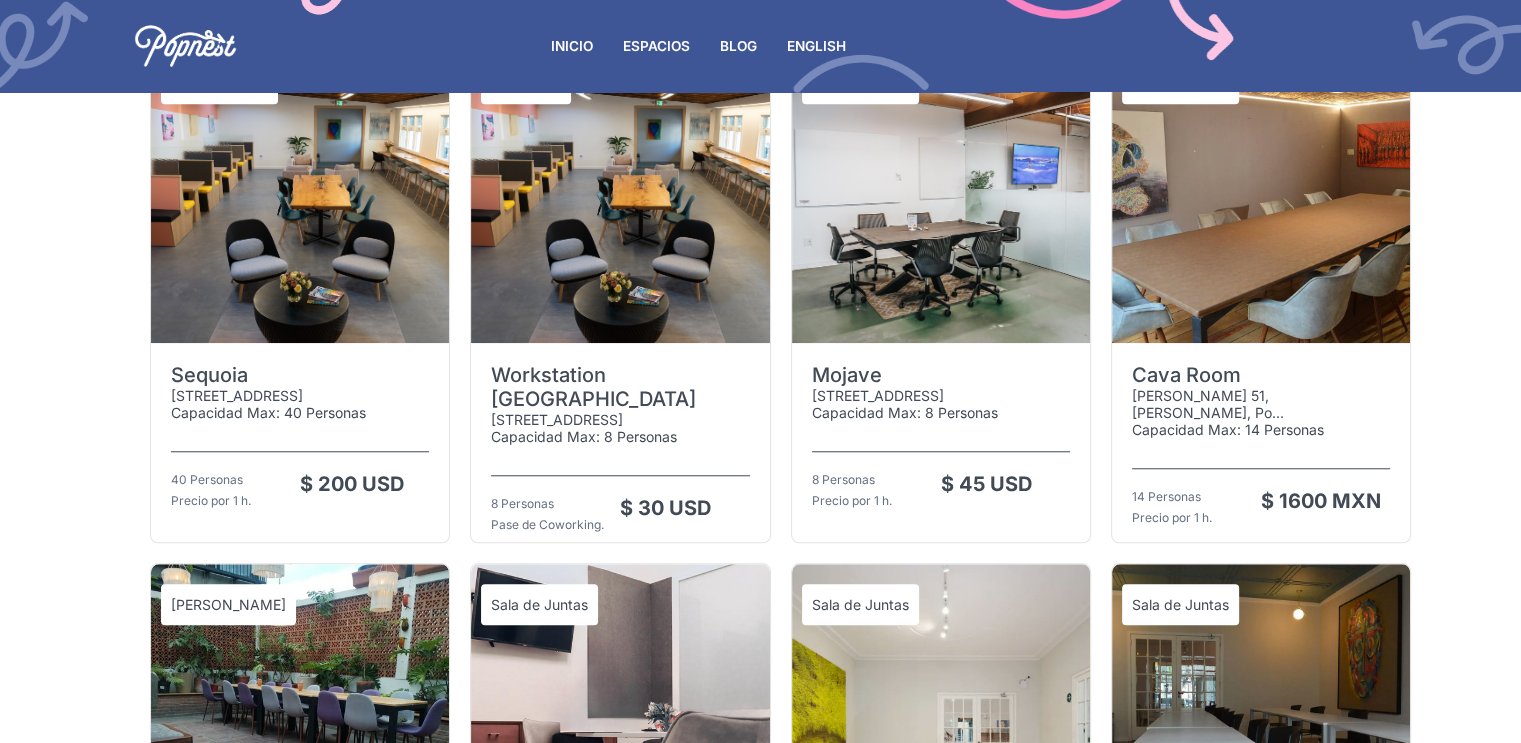 click at bounding box center [620, 193] 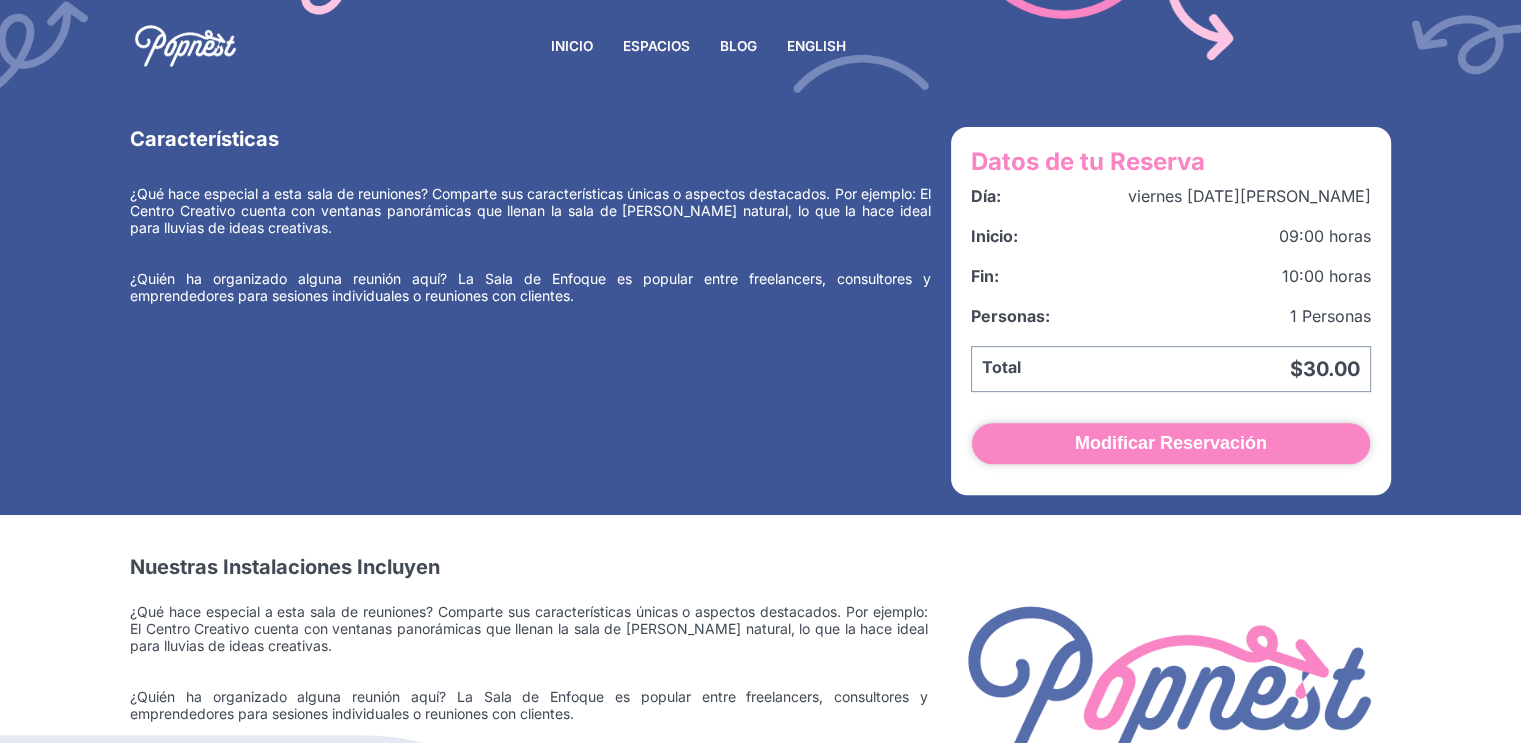 scroll, scrollTop: 775, scrollLeft: 0, axis: vertical 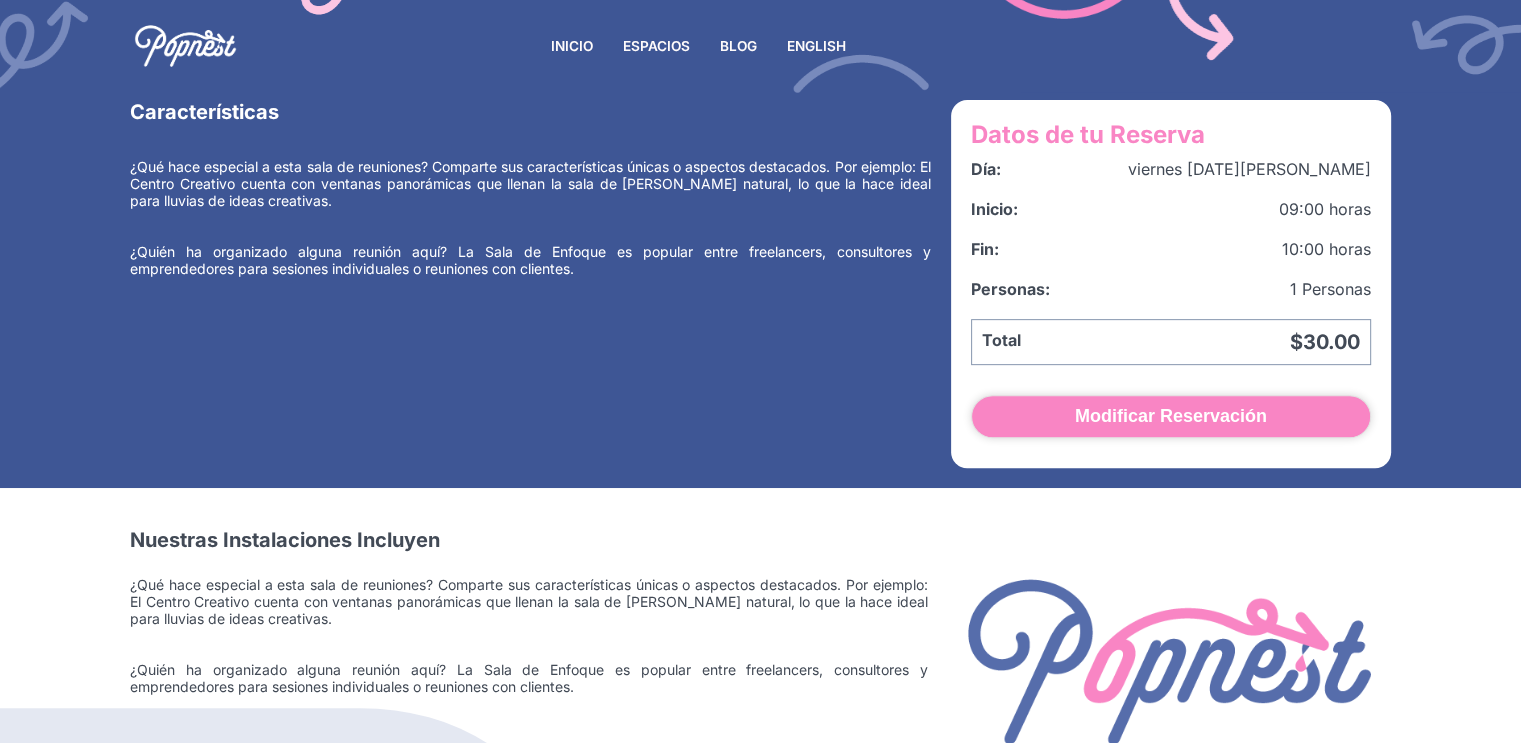 click on "¿Qué hace especial a esta sala de reuniones? Comparte sus características únicas o aspectos destacados. Por ejemplo: El Centro Creativo cuenta con ventanas panorámicas que llenan la sala de [PERSON_NAME] natural, lo que la hace ideal para lluvias de ideas creativas." at bounding box center (529, 601) 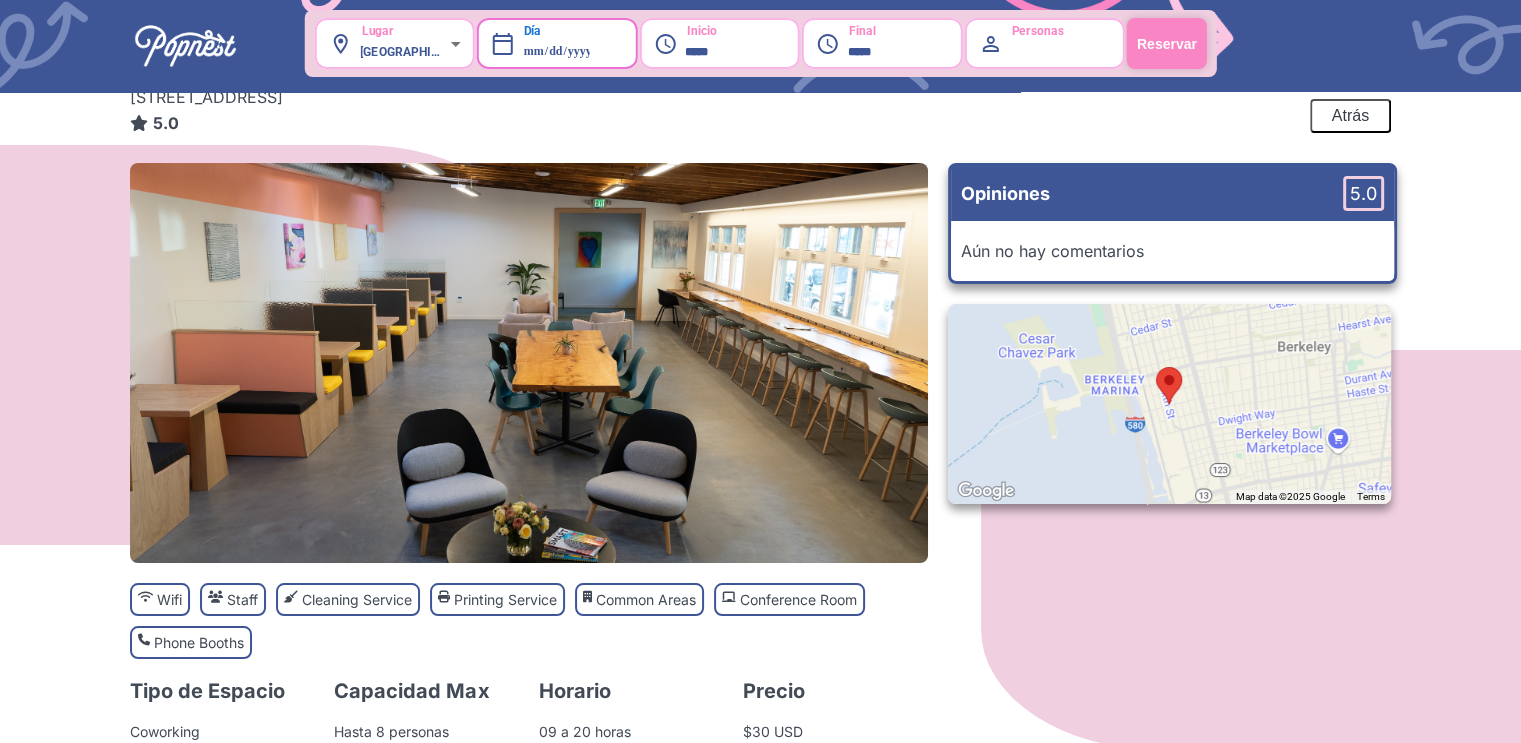 scroll, scrollTop: 0, scrollLeft: 0, axis: both 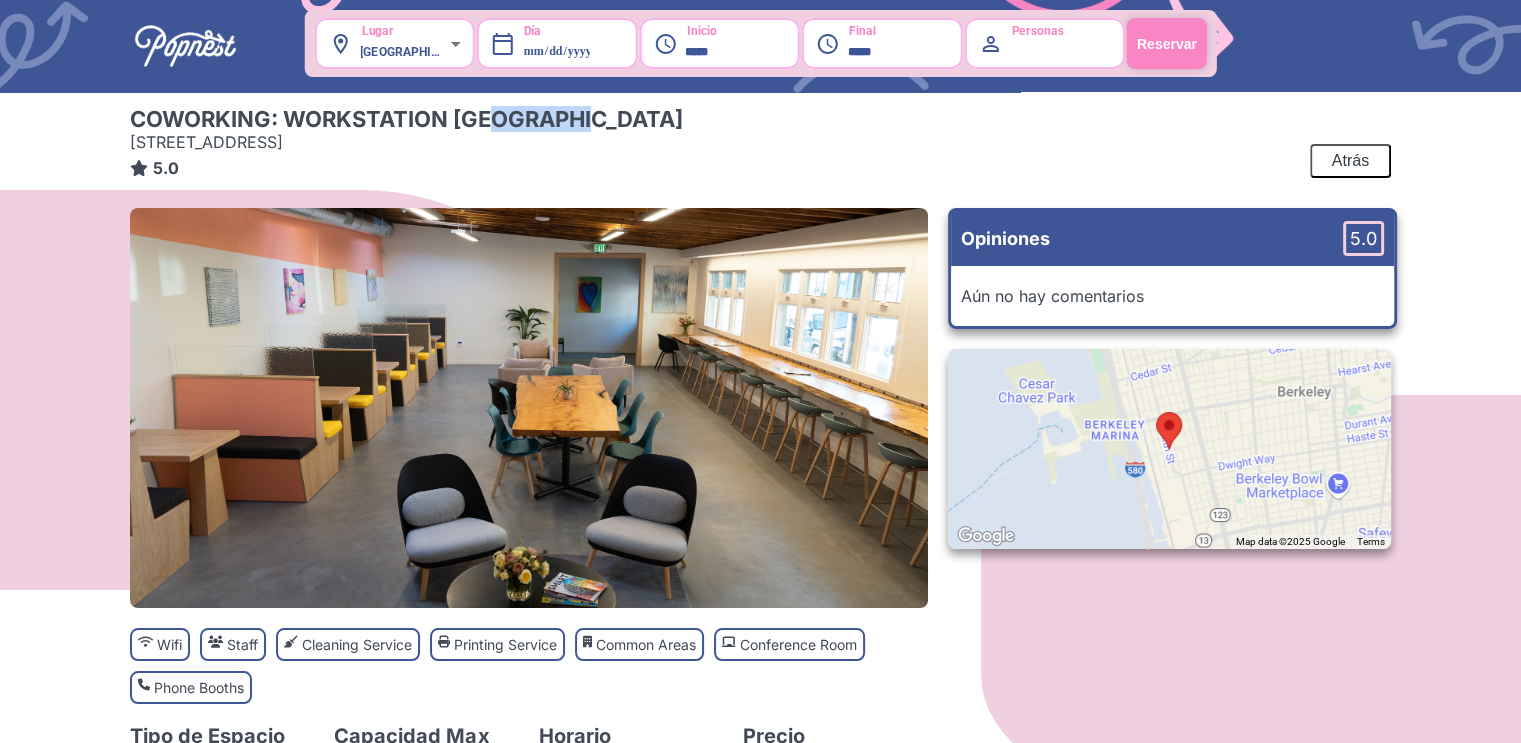 drag, startPoint x: 502, startPoint y: 121, endPoint x: 602, endPoint y: 123, distance: 100.02 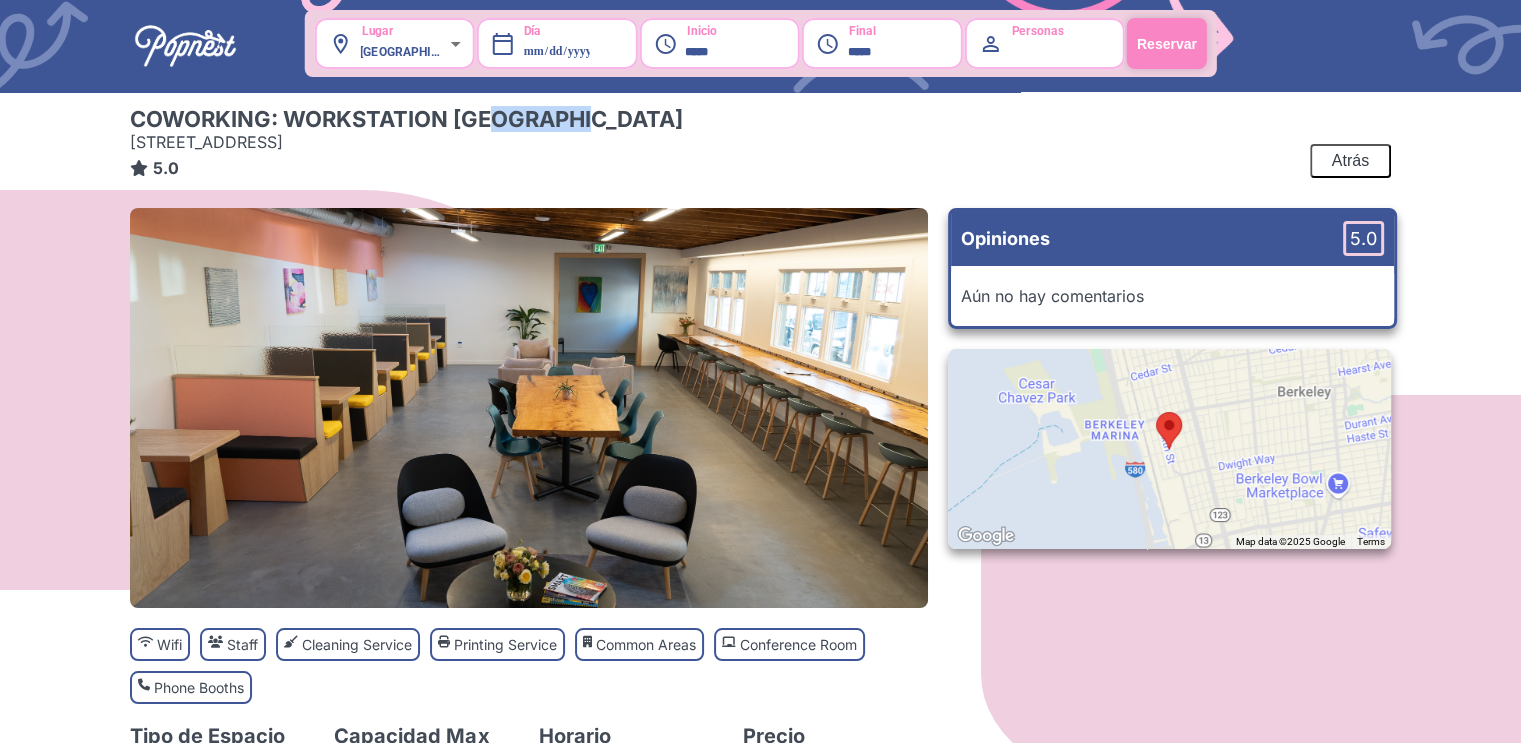 click on "Coworking: Workstation [GEOGRAPHIC_DATA]" at bounding box center [406, 119] 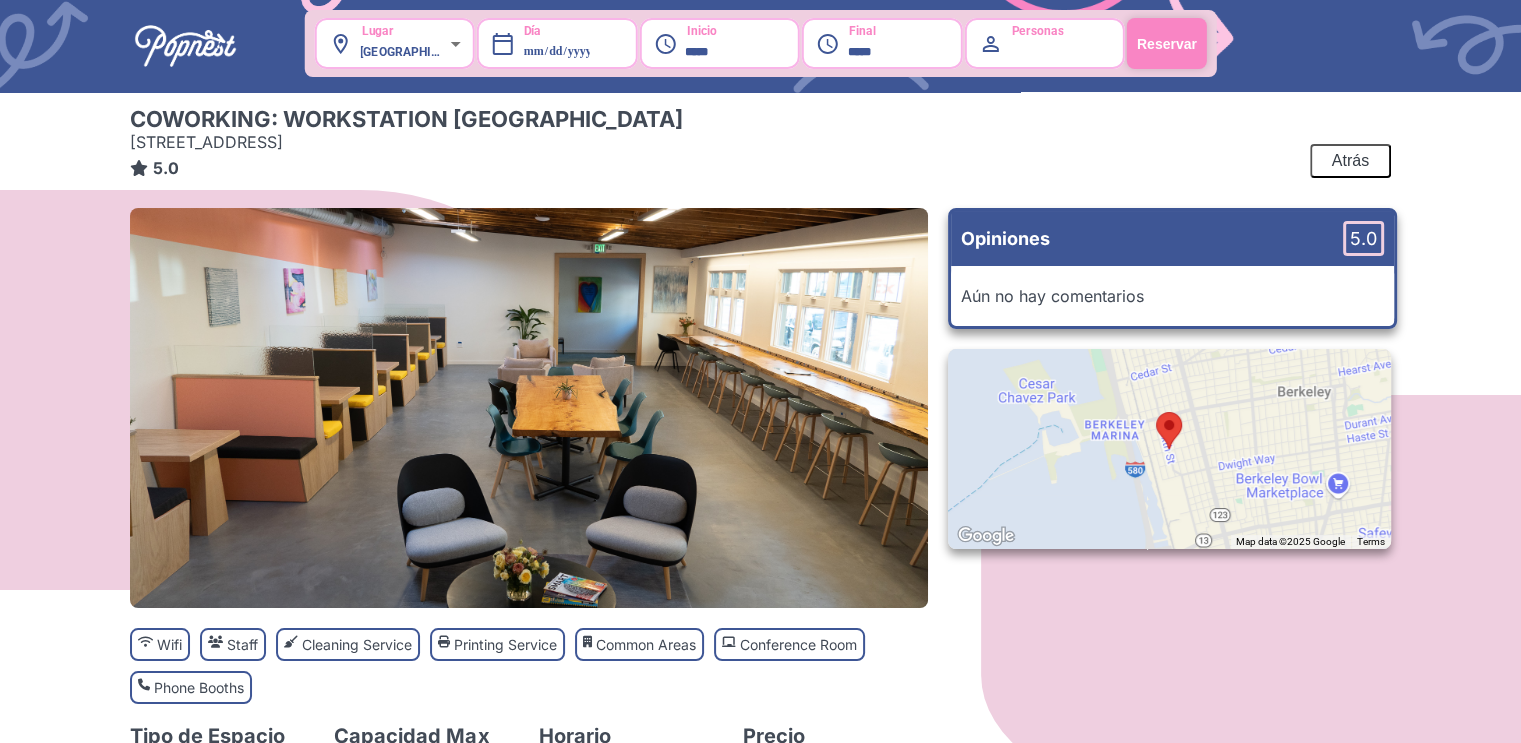 click on "Coworking: Workstation [GEOGRAPHIC_DATA]" at bounding box center (406, 119) 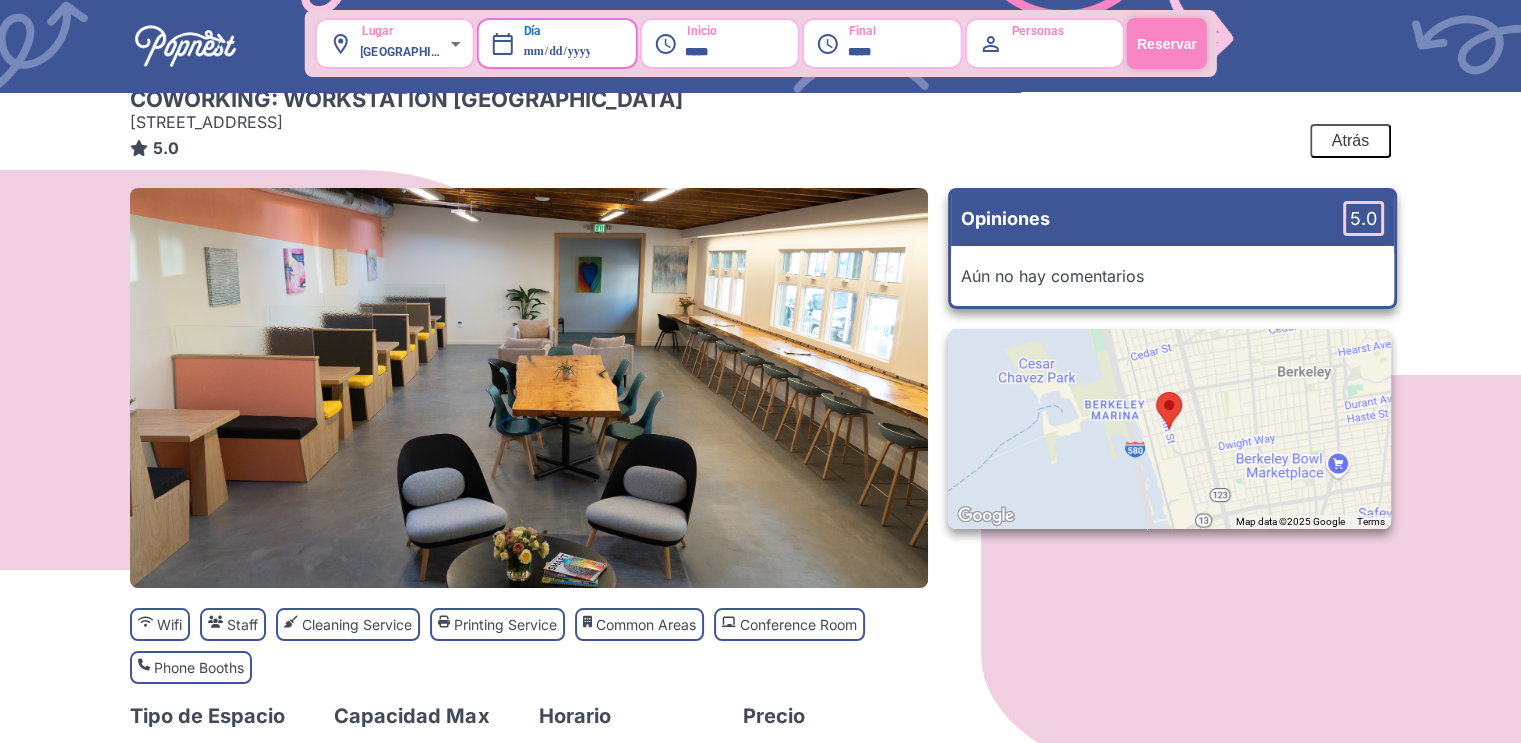 scroll, scrollTop: 0, scrollLeft: 0, axis: both 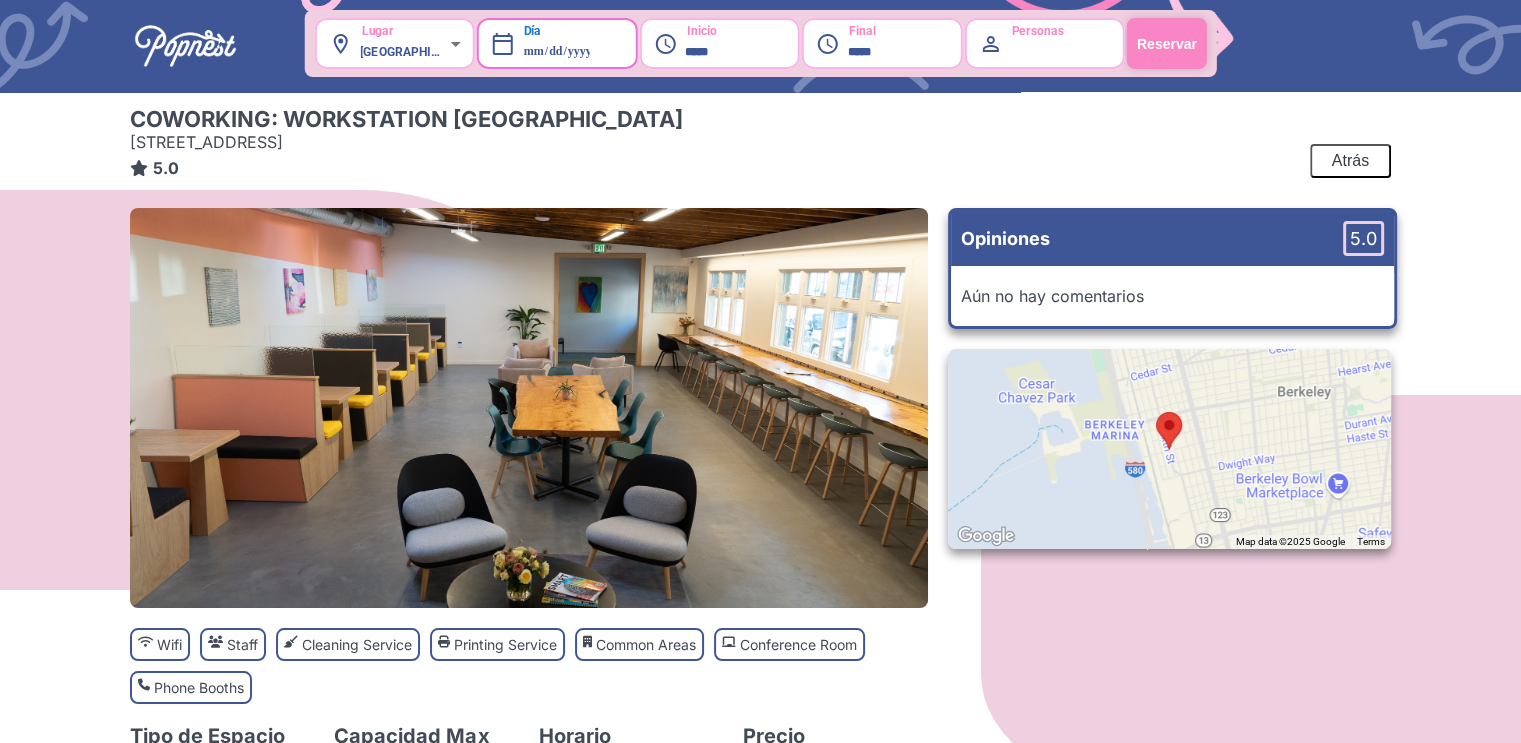 click at bounding box center [185, 46] 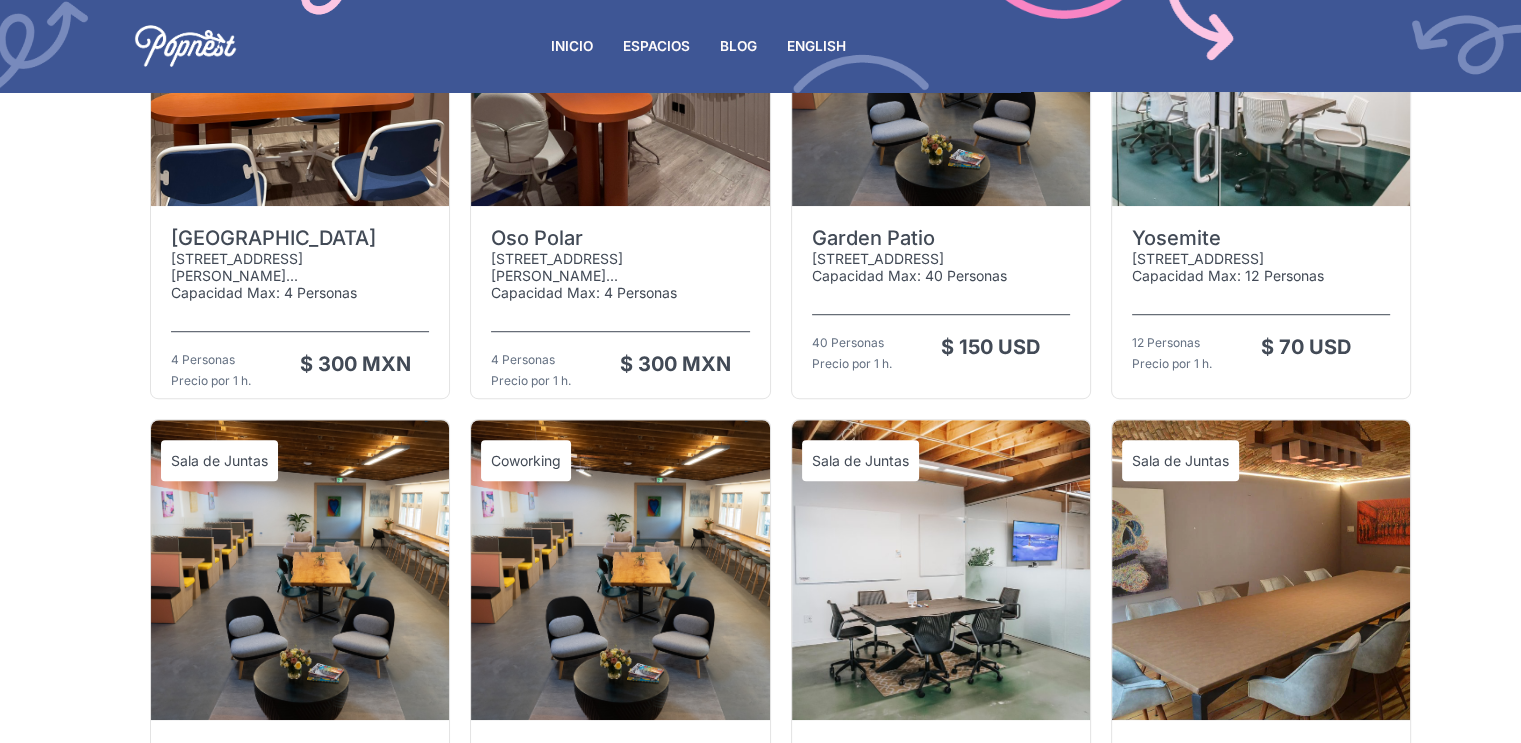 scroll, scrollTop: 1324, scrollLeft: 0, axis: vertical 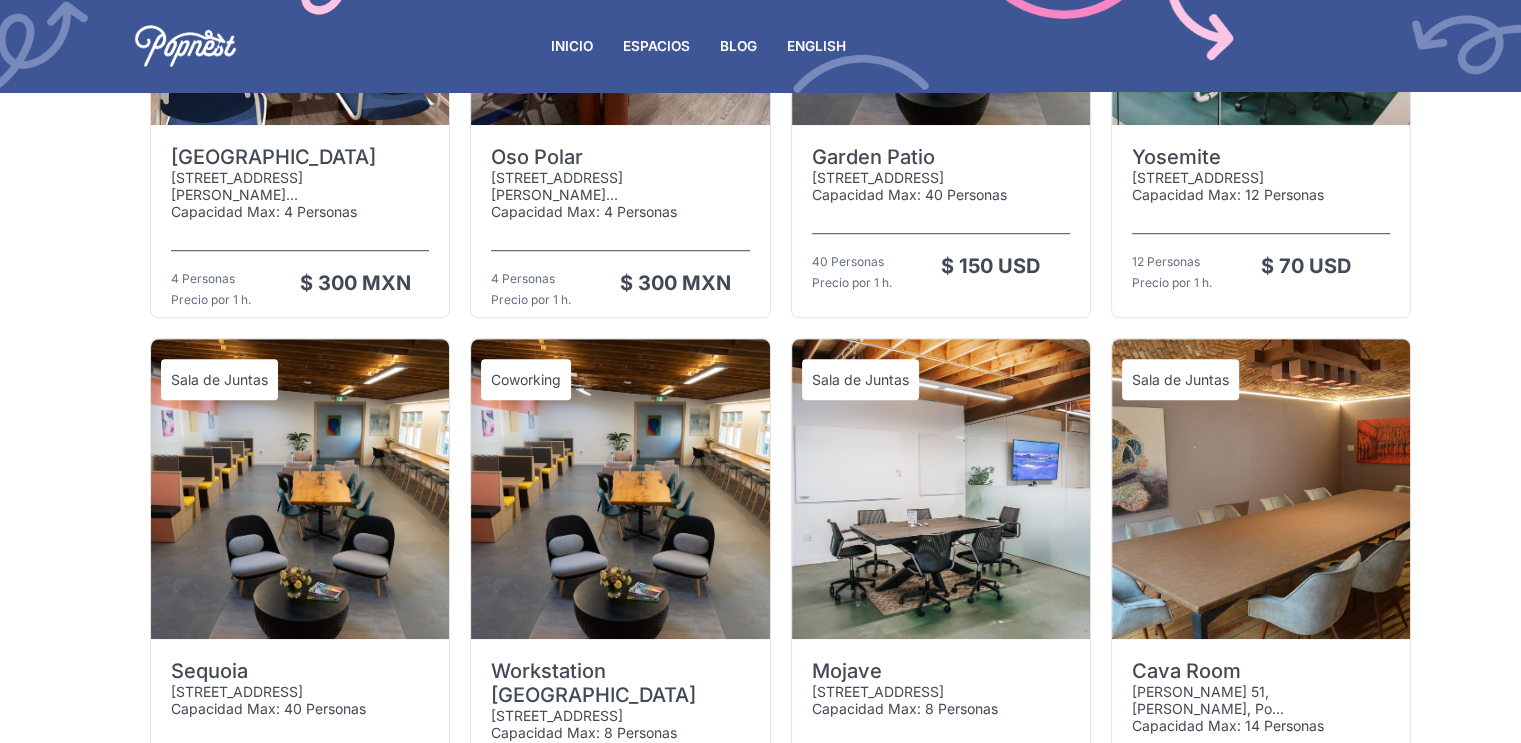 click on "BLOG" at bounding box center (738, 46) 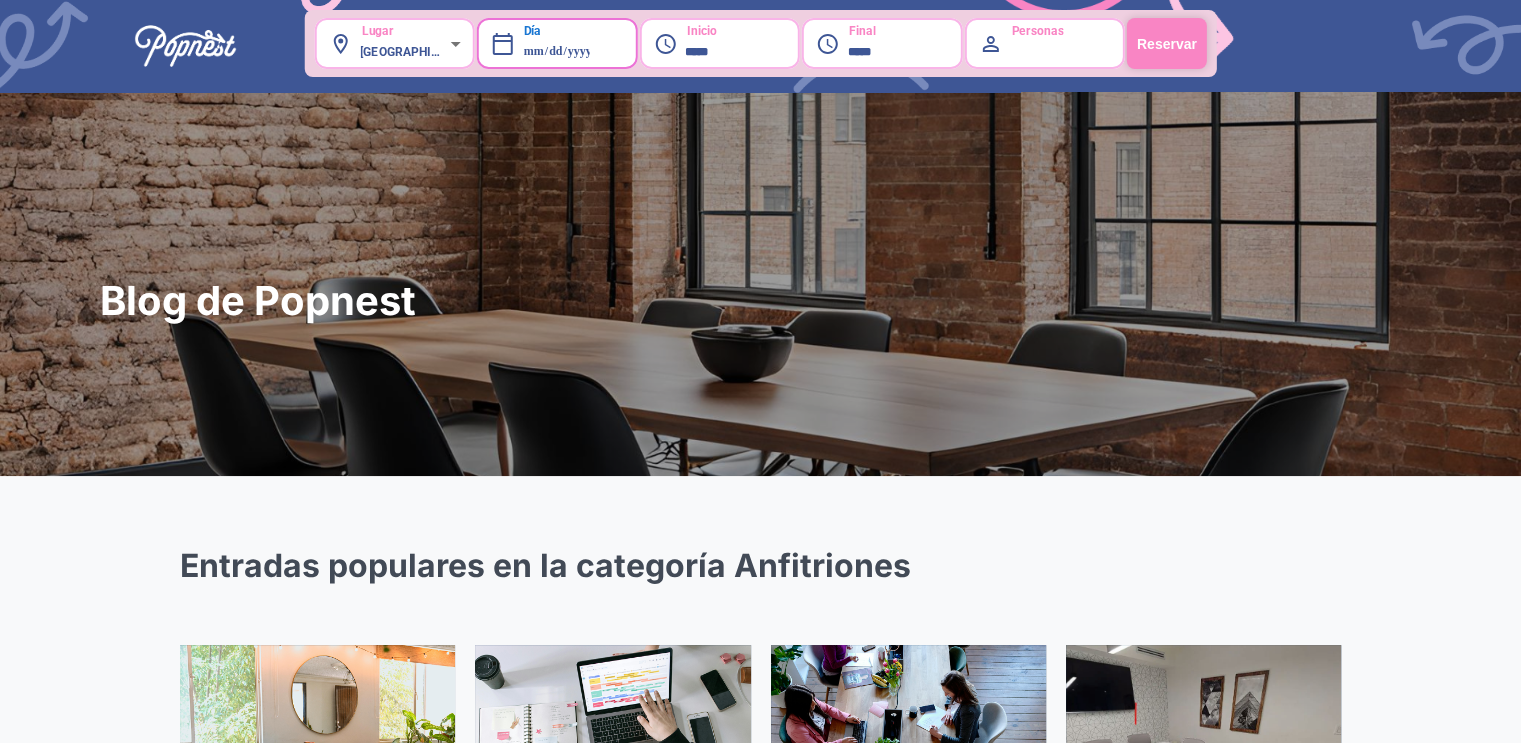 scroll, scrollTop: 14, scrollLeft: 0, axis: vertical 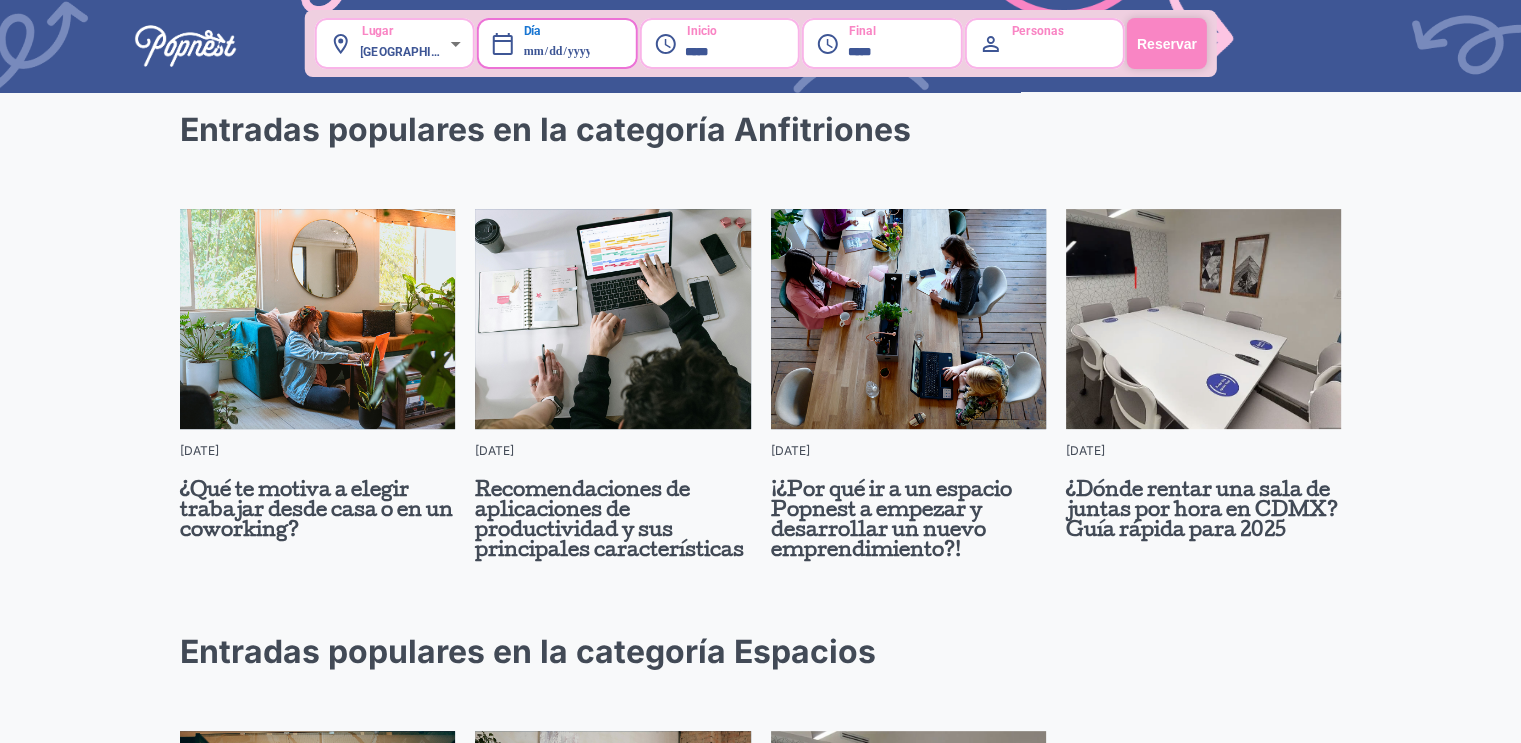 click on "Entradas populares en la categoría Espacios [DATE] ¿Buscas un espacio de trabajo para un modelo híbrido? [DATE] ¿El talento que contratas impulsa tu empresa o solo llena vacantes? [DATE] ¿Por qué elegir un espacio Popnest para iniciar y desarrollar un nuevo proyecto?" at bounding box center [760, 863] 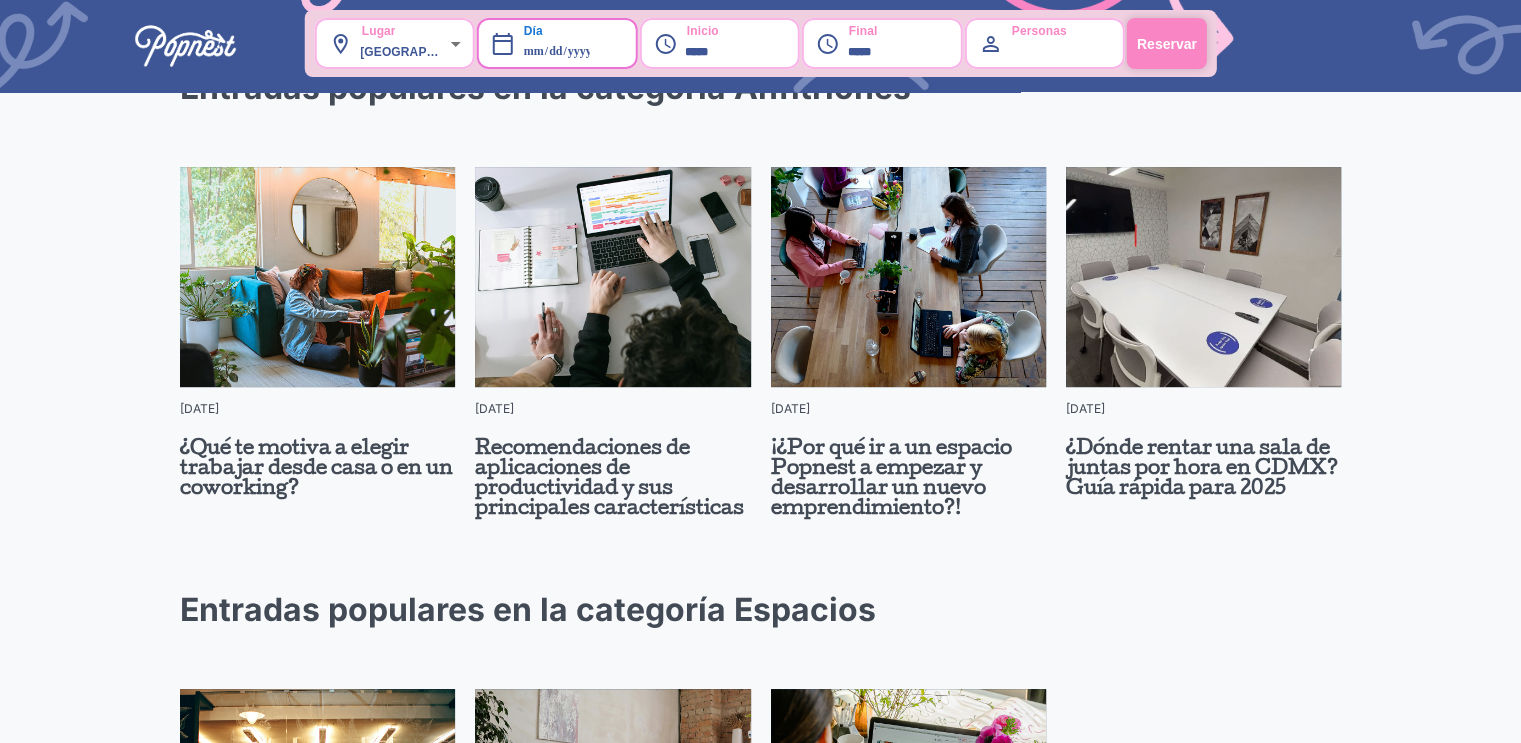 scroll, scrollTop: 495, scrollLeft: 0, axis: vertical 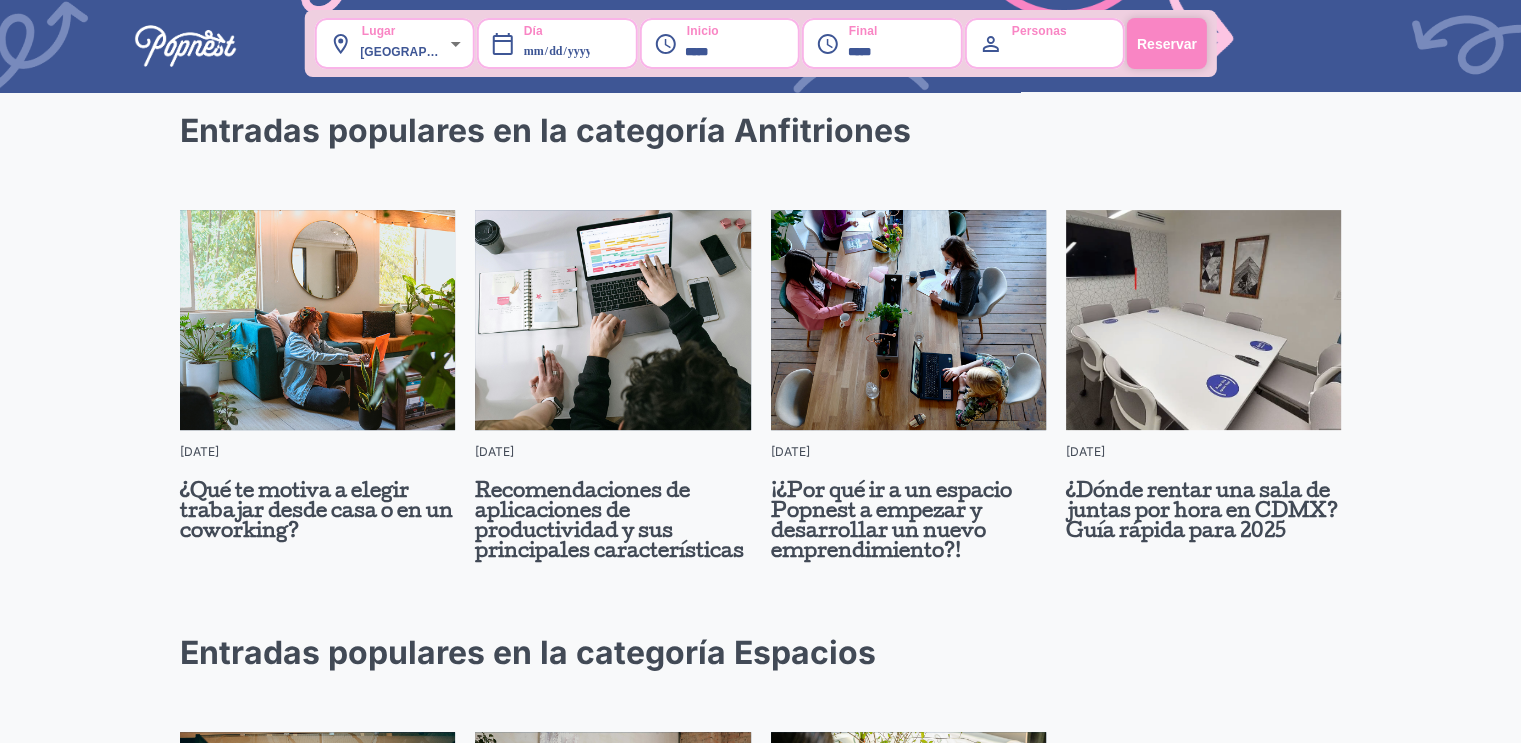 click on "Entradas populares en la categoría Anfitriones 25.06.25 ¿Qué te motiva a elegir trabajar desde casa o en un coworking? 25.06.25 Recomendaciones de aplicaciones de productividad y sus principales características 25.06.25 ¡¿Por qué ir a un espacio Popnest a empezar y desarrollar un nuevo emprendimiento?! 25.06.25 ¿Dónde rentar una sala de juntas por hora en CDMX? Guía rápida para 2025" at bounding box center [760, 342] 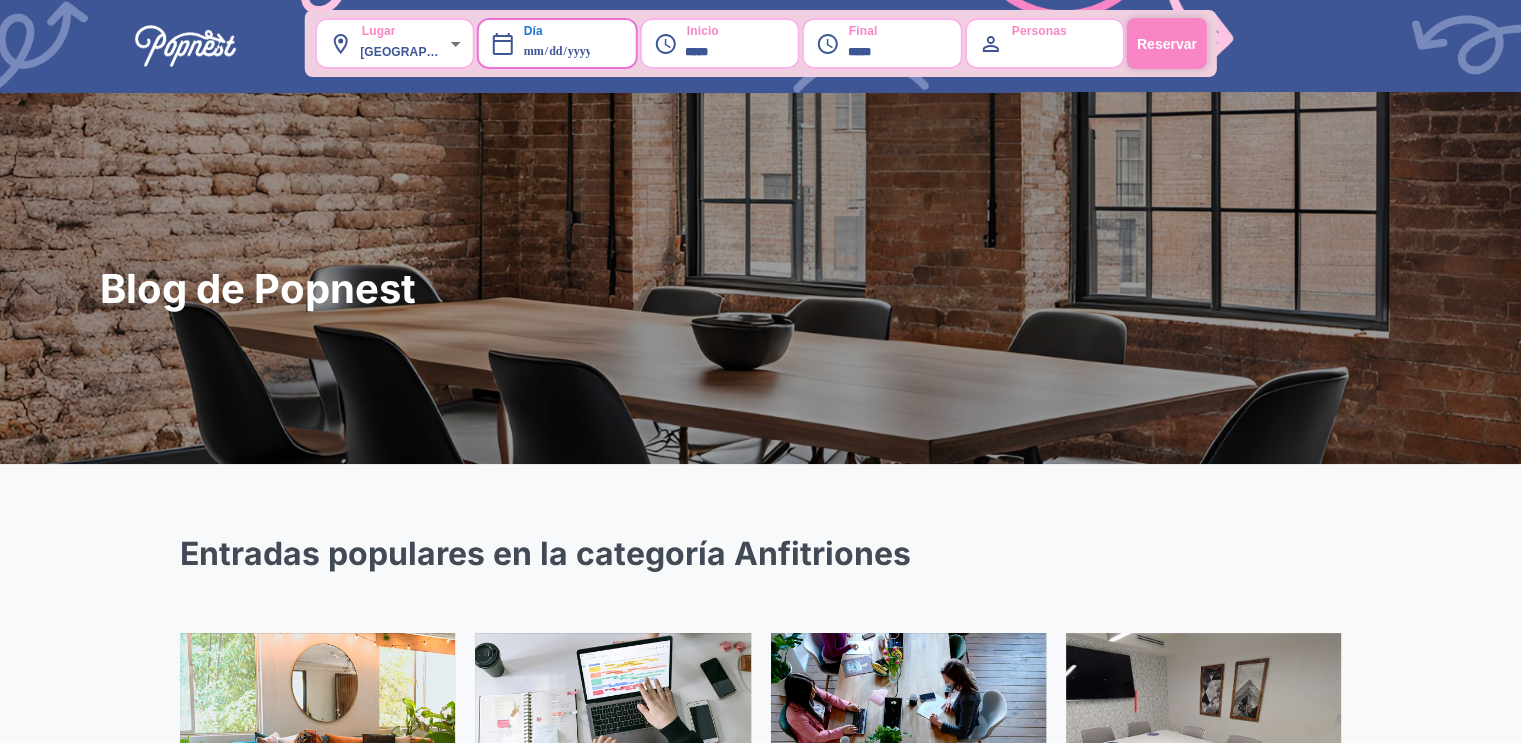 scroll, scrollTop: 0, scrollLeft: 0, axis: both 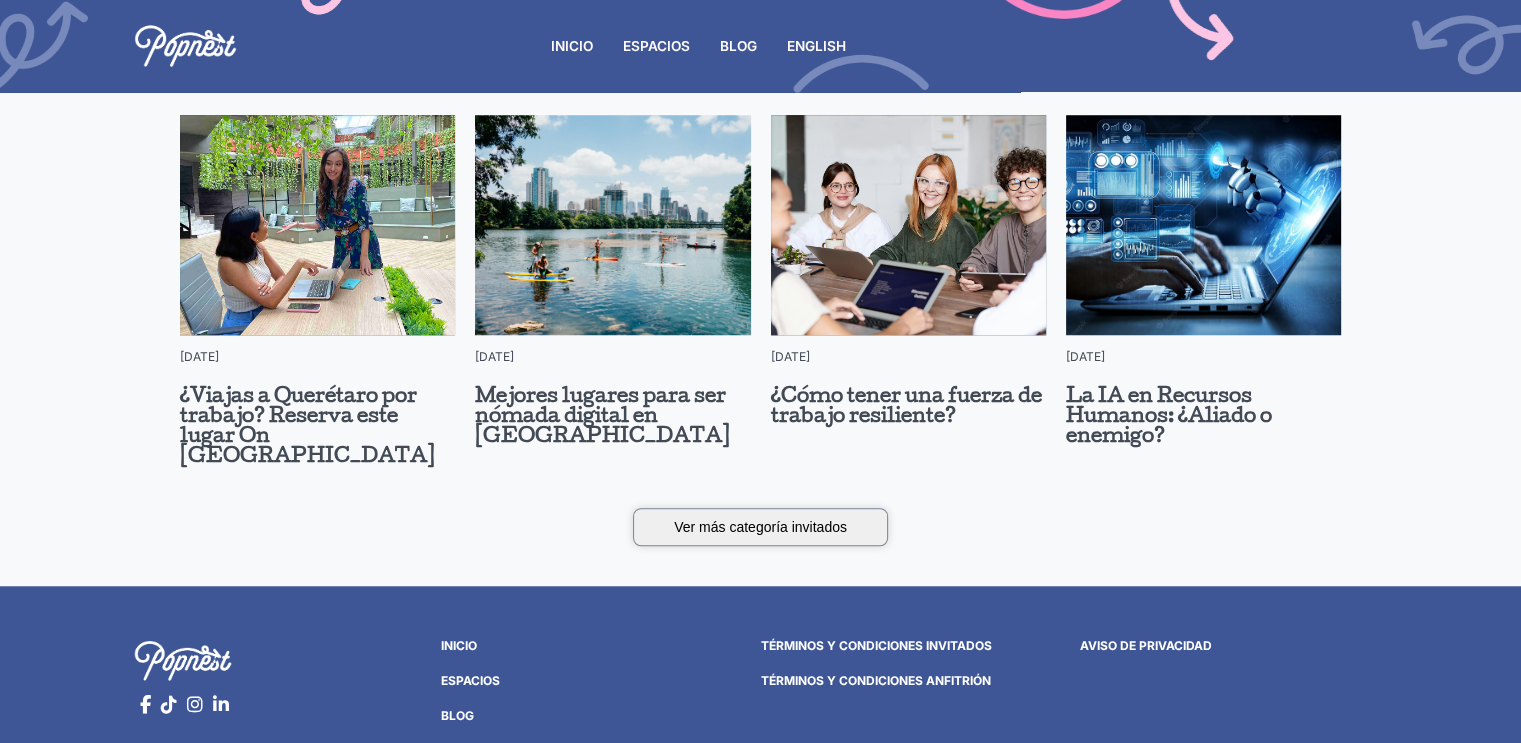 click on "Entradas populares en la categoría Invitados [DATE] ¿Viajas a Querétaro por trabajo? Reserva este lugar On Demand [DATE] Mejores lugares para ser nómada digital en [GEOGRAPHIC_DATA] [DATE] ¿Cómo tener una fuerza de trabajo resiliente? [DATE] La IA en Recursos Humanos: ¿Aliado o enemigo? Ver más categoría invitados" at bounding box center (760, 276) 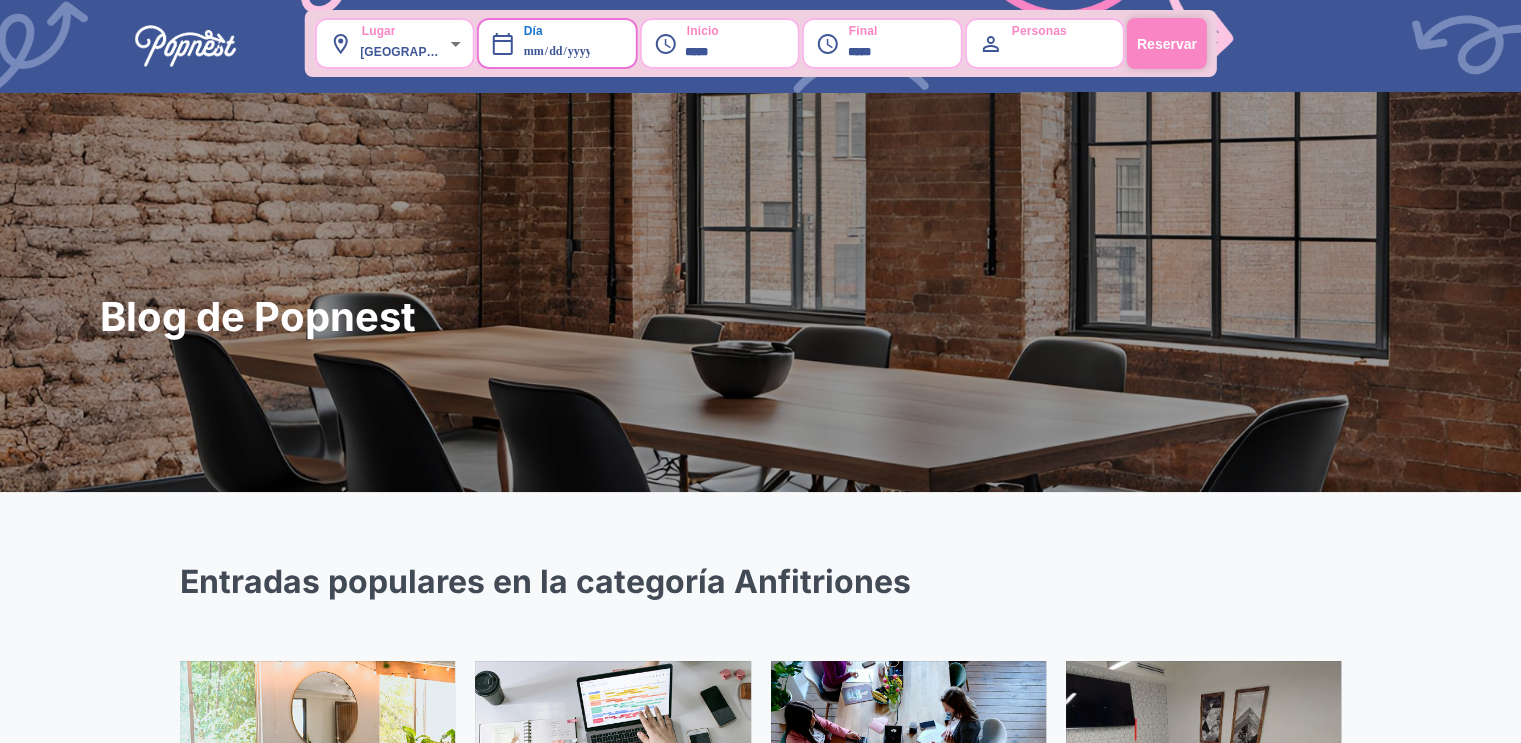 scroll, scrollTop: 0, scrollLeft: 0, axis: both 